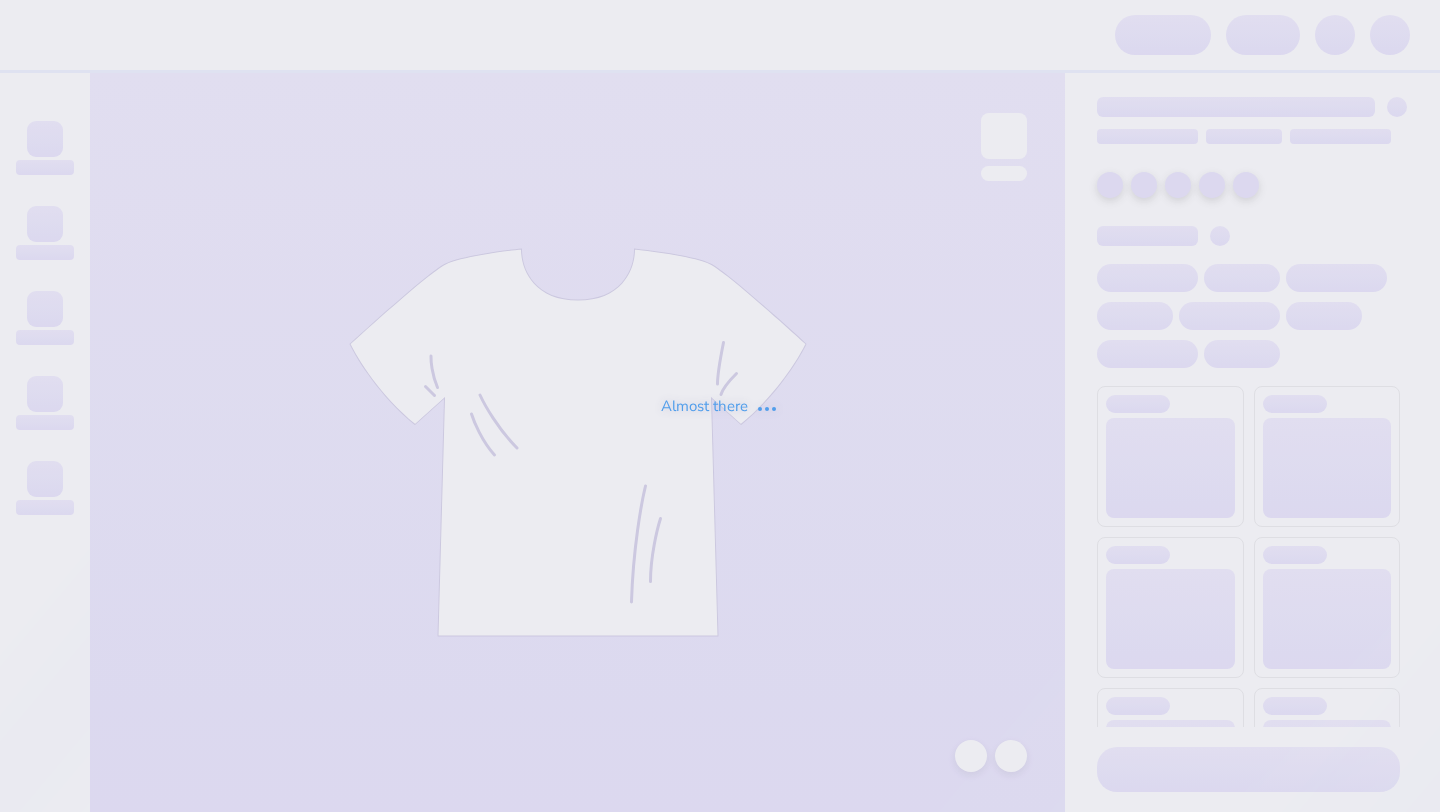 scroll, scrollTop: 0, scrollLeft: 0, axis: both 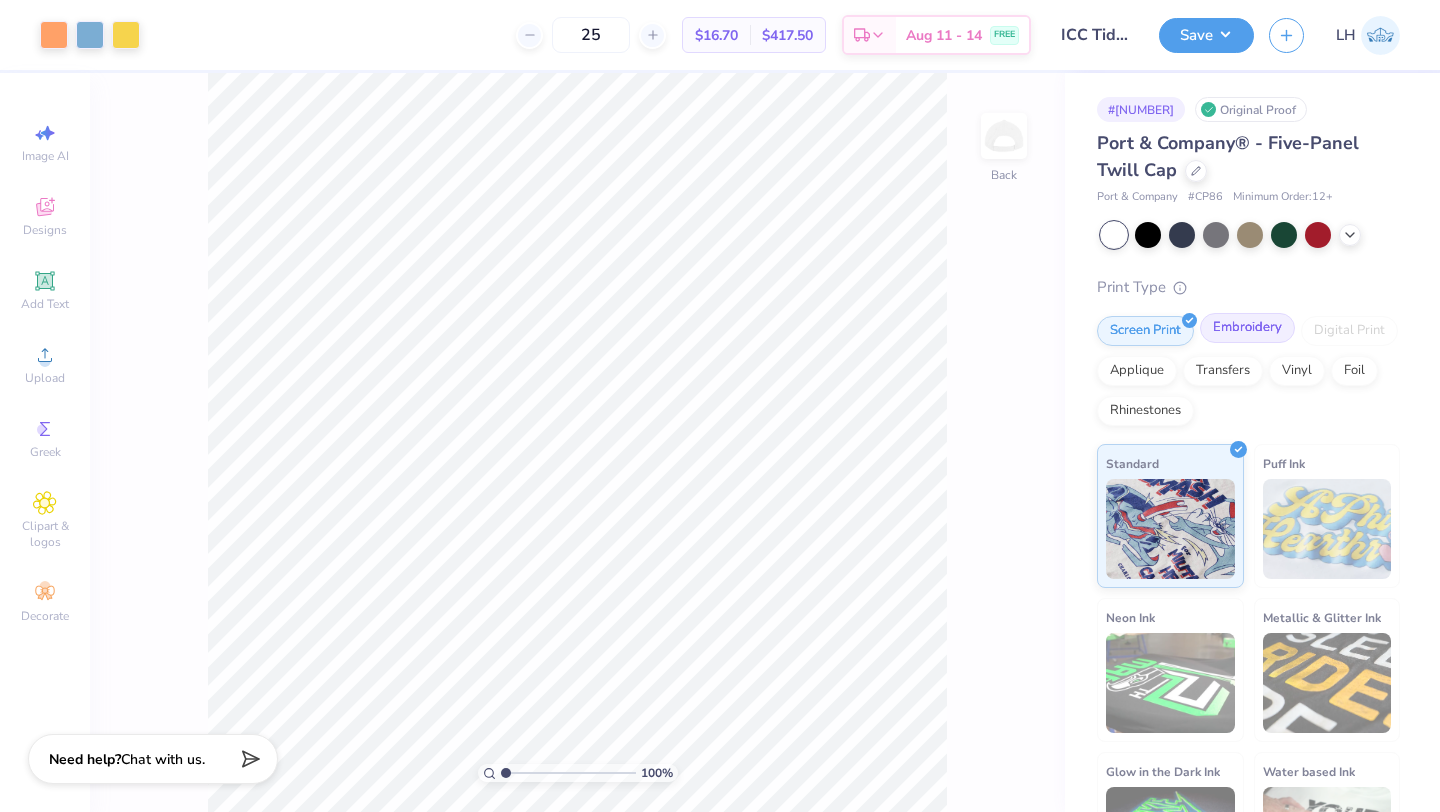 click on "Embroidery" at bounding box center [1247, 328] 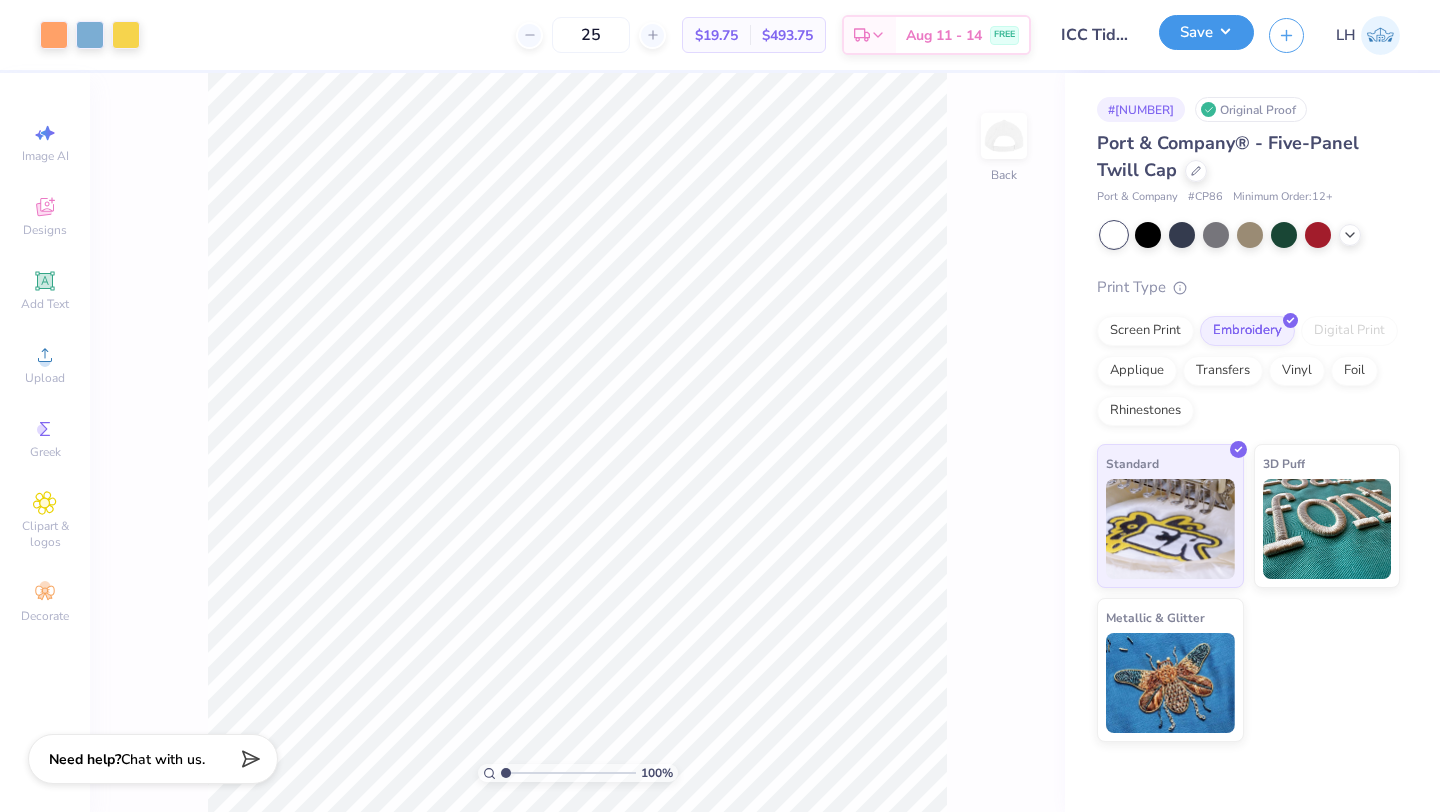 click on "Save" at bounding box center [1206, 32] 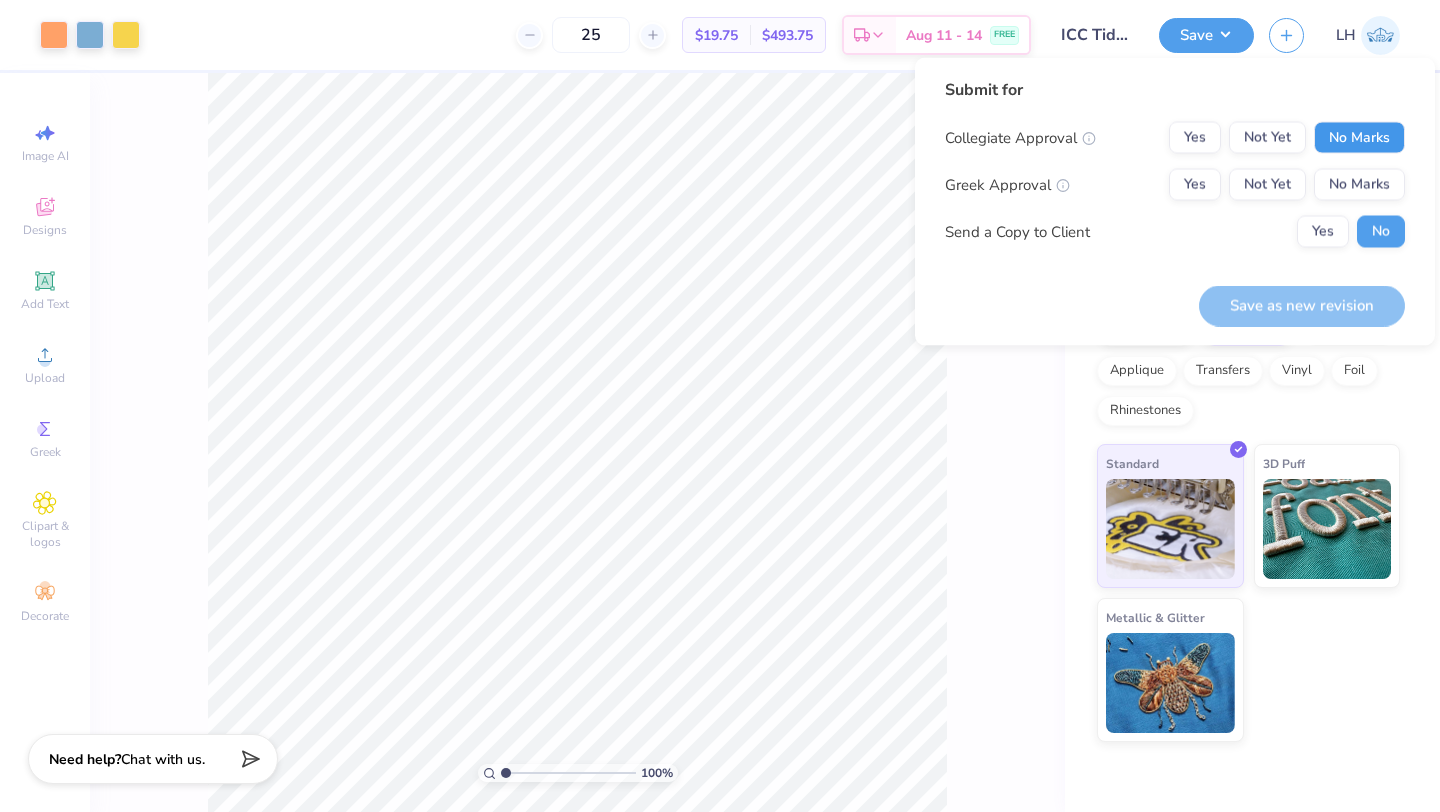 click on "No Marks" at bounding box center (1359, 138) 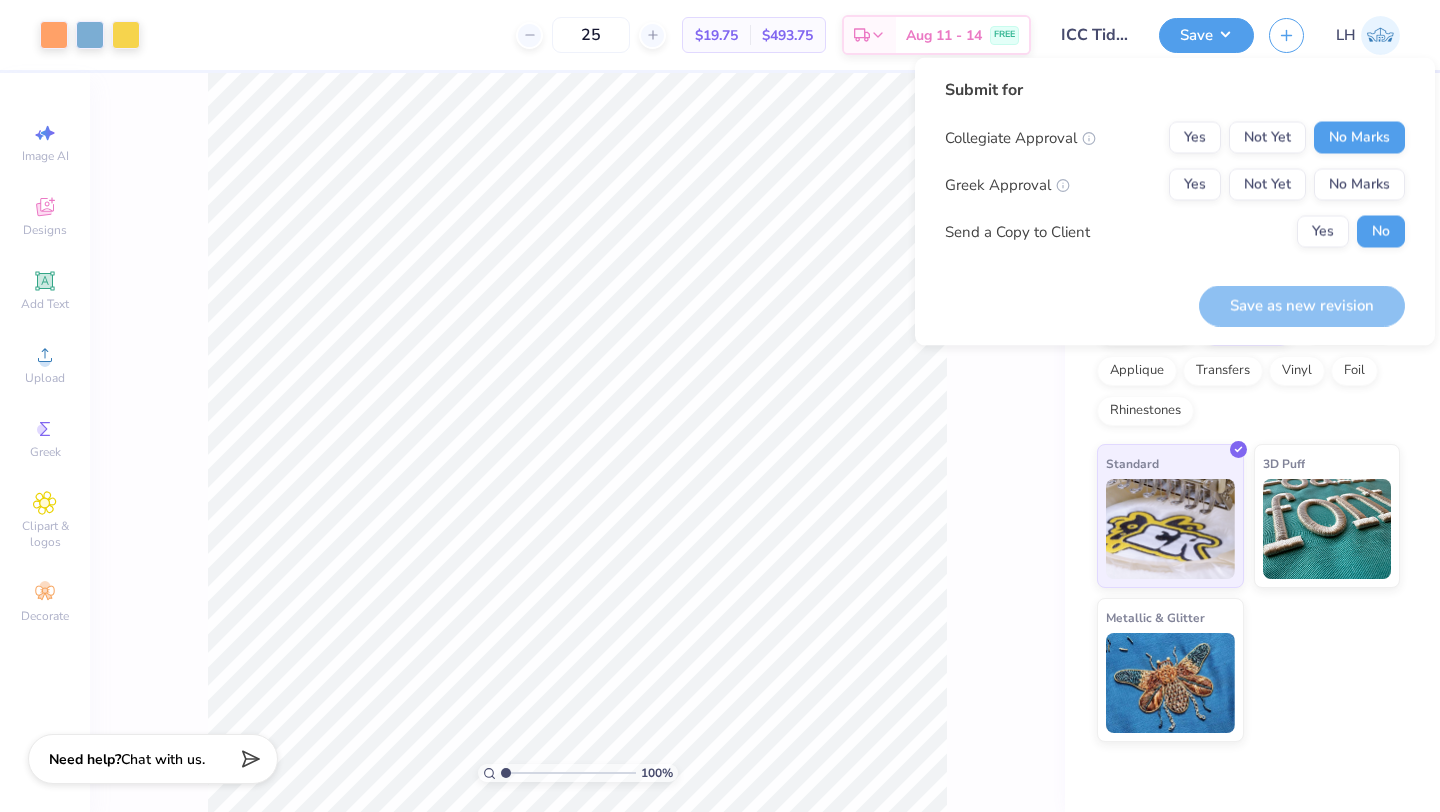 click on "Collegiate Approval Yes Not Yet No Marks Greek Approval Yes Not Yet No Marks Send a Copy to Client Yes No" at bounding box center [1175, 185] 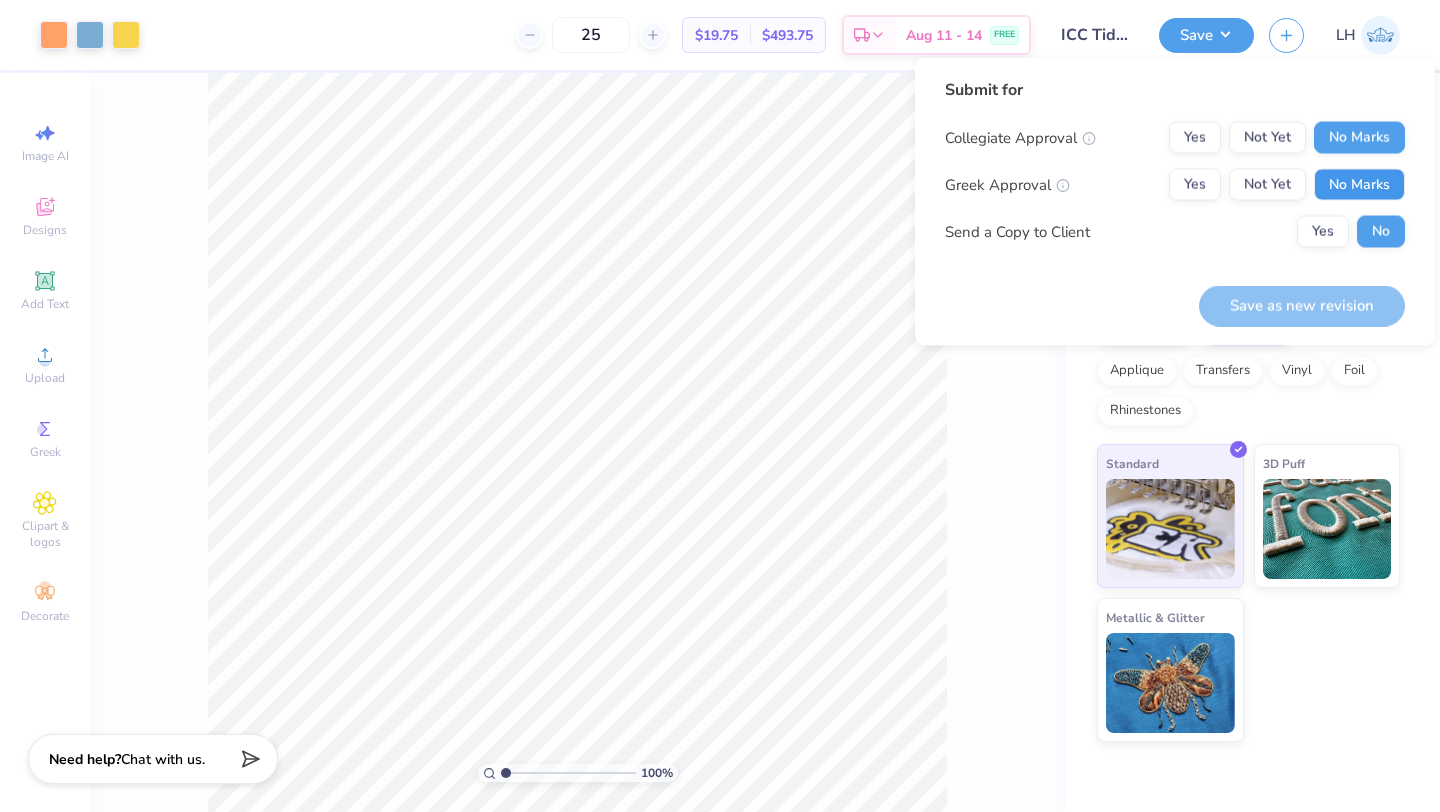 click on "No Marks" at bounding box center [1359, 185] 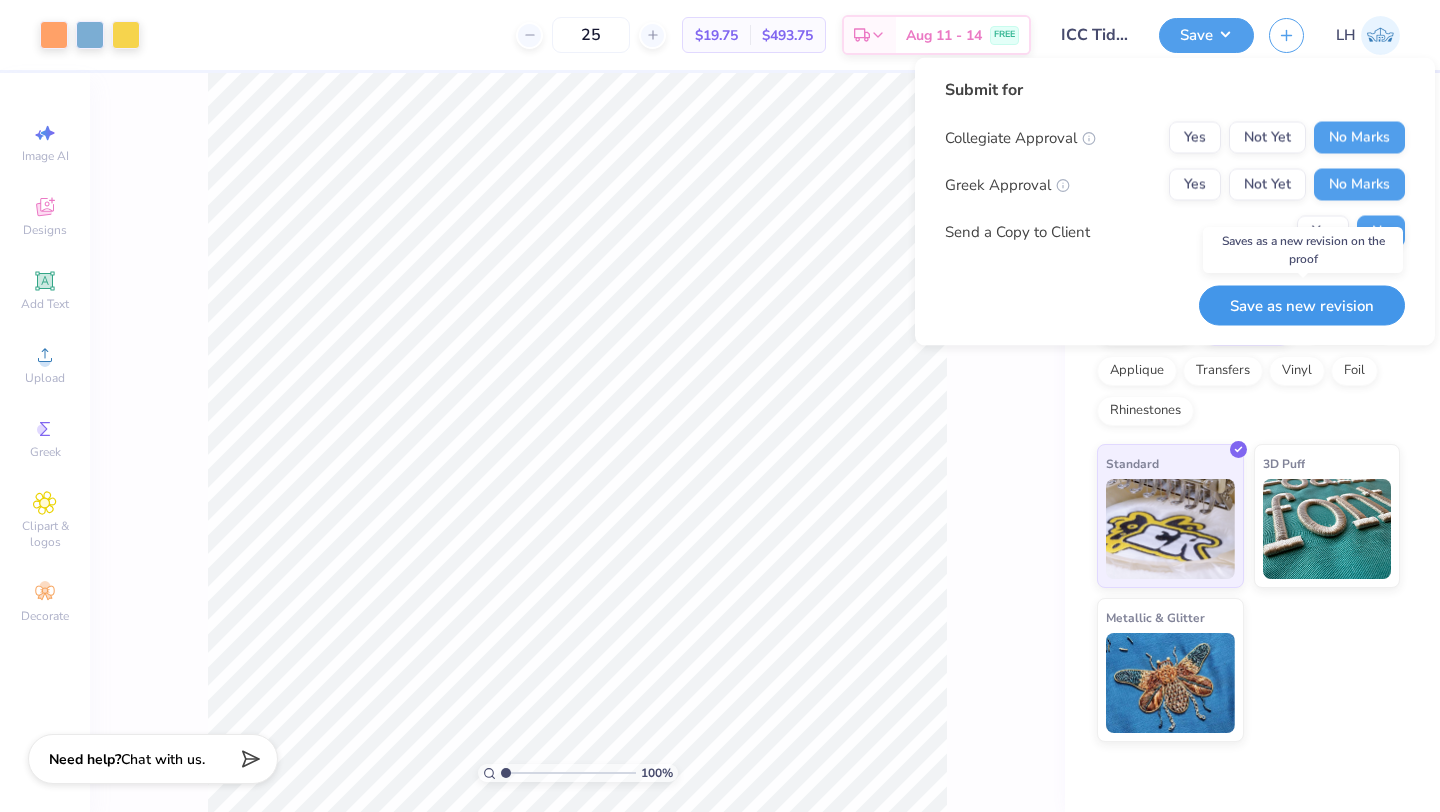 click on "Save as new revision" at bounding box center [1302, 305] 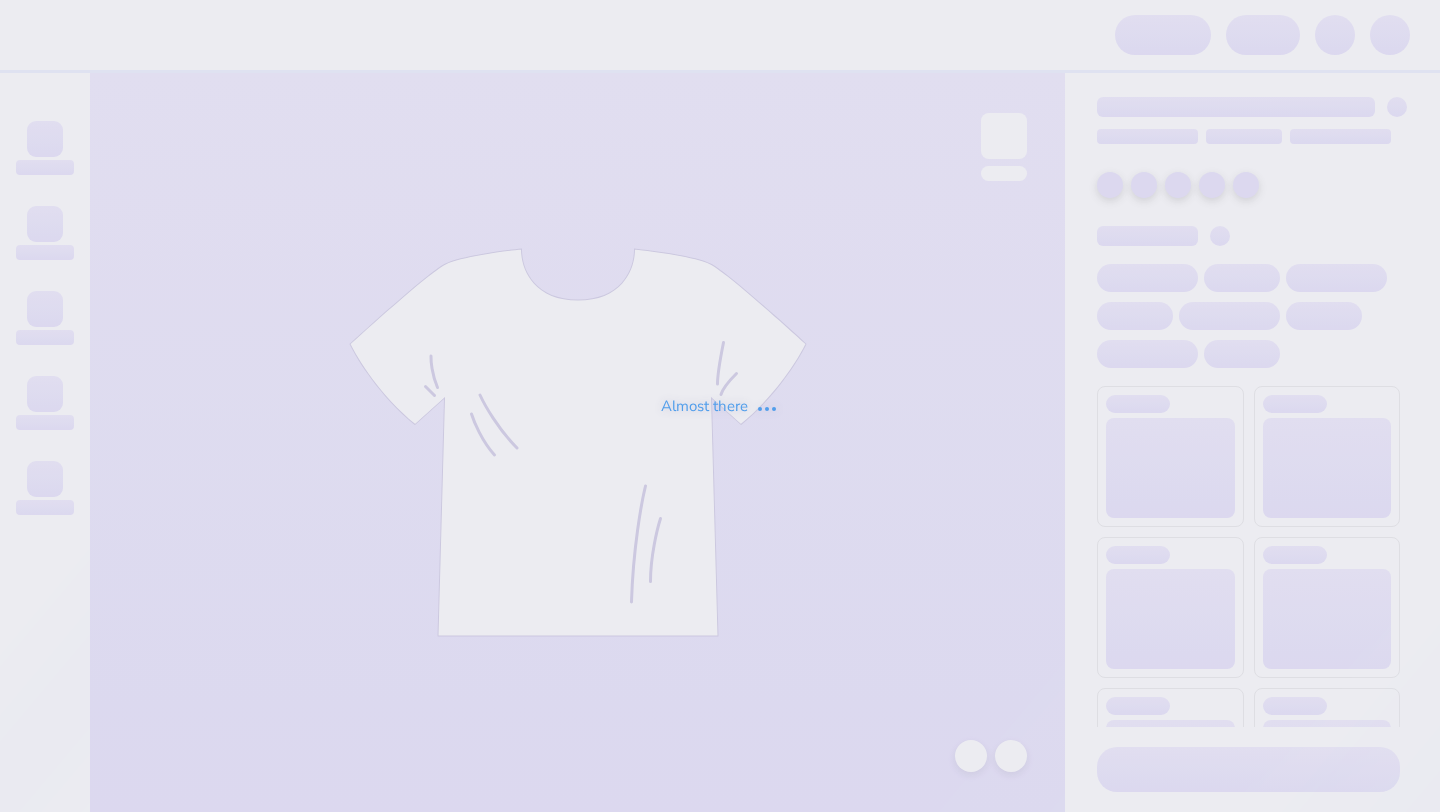 scroll, scrollTop: 0, scrollLeft: 0, axis: both 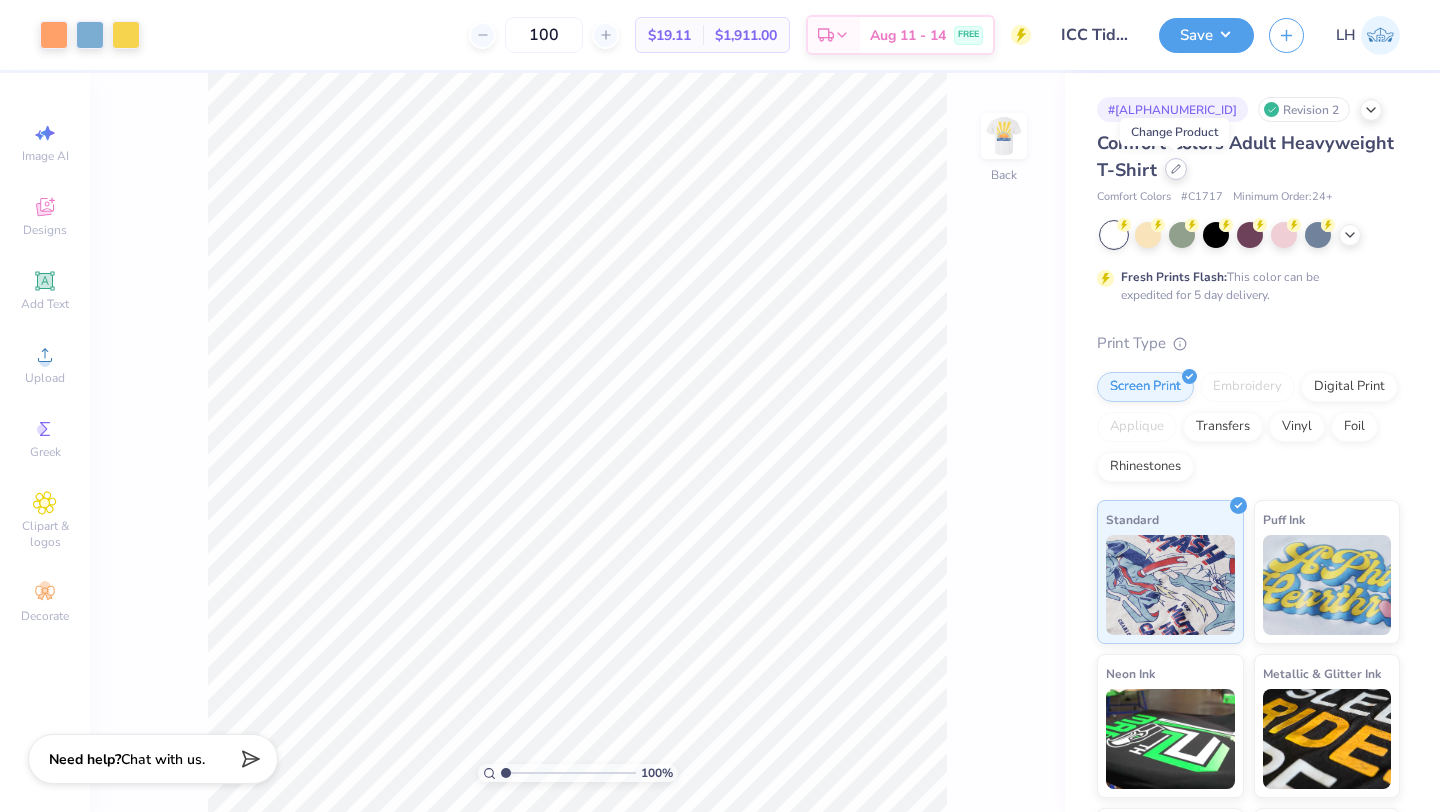 click at bounding box center (1176, 169) 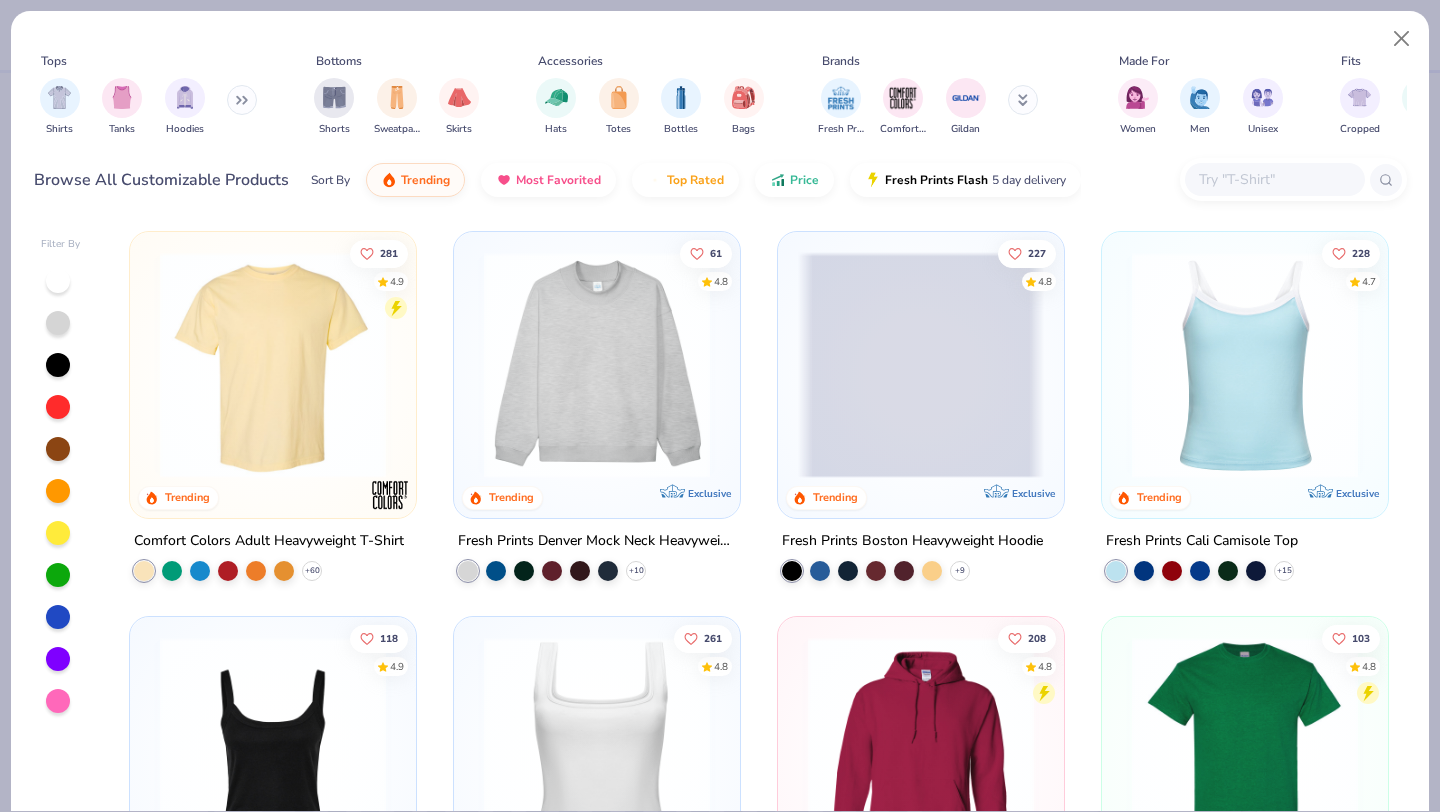 click at bounding box center [1274, 179] 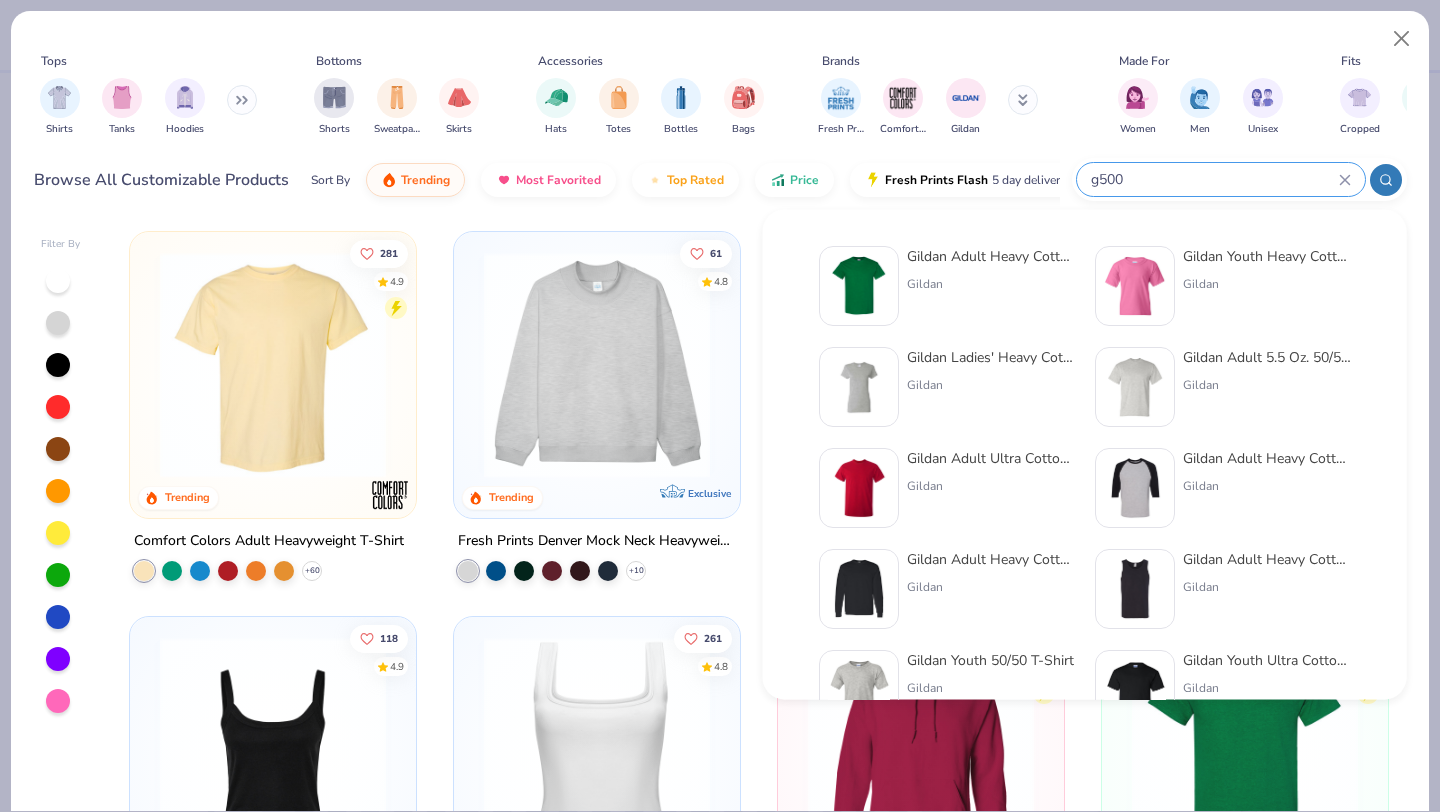type on "g500" 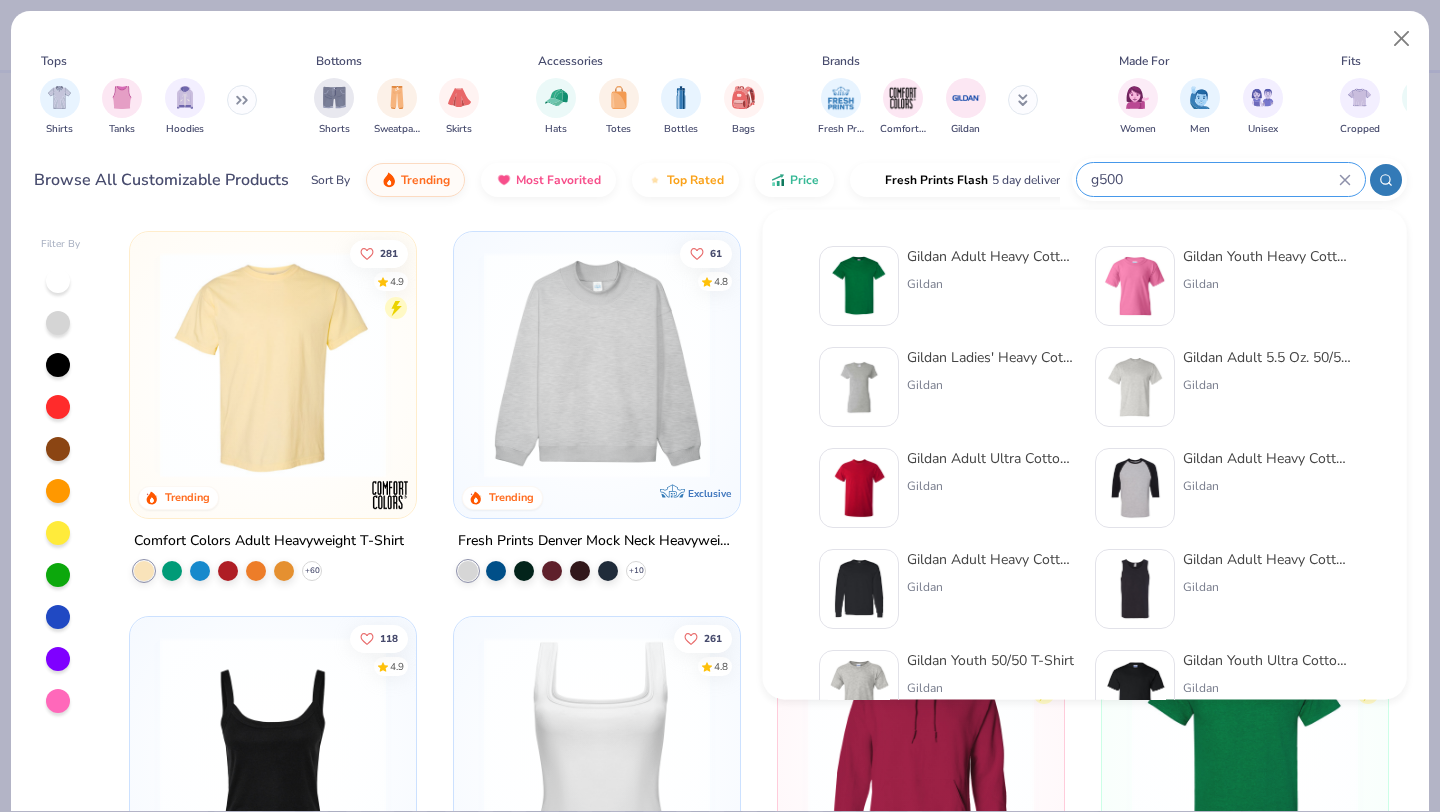 click on "Gildan Adult Heavy Cotton T-Shirt" at bounding box center (991, 256) 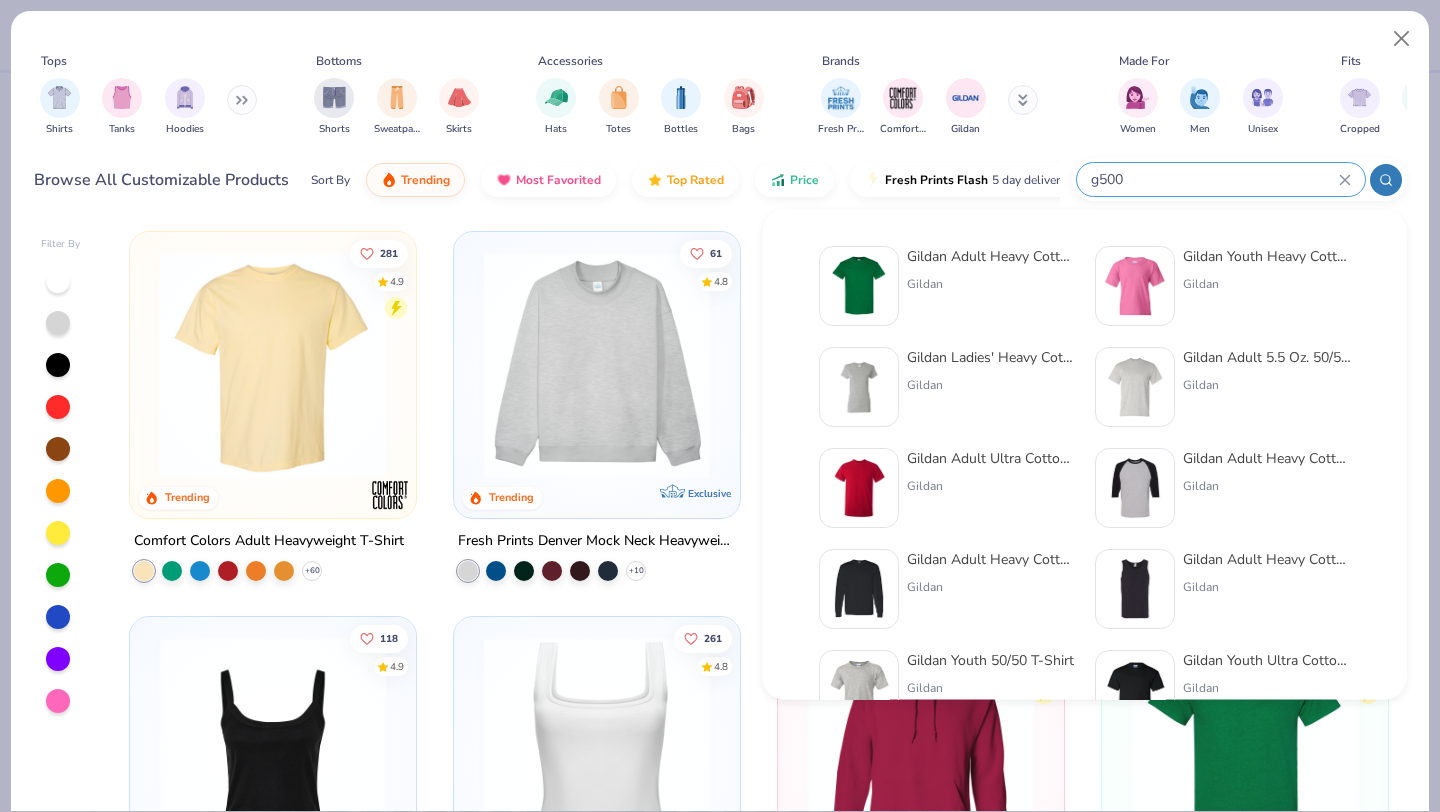type 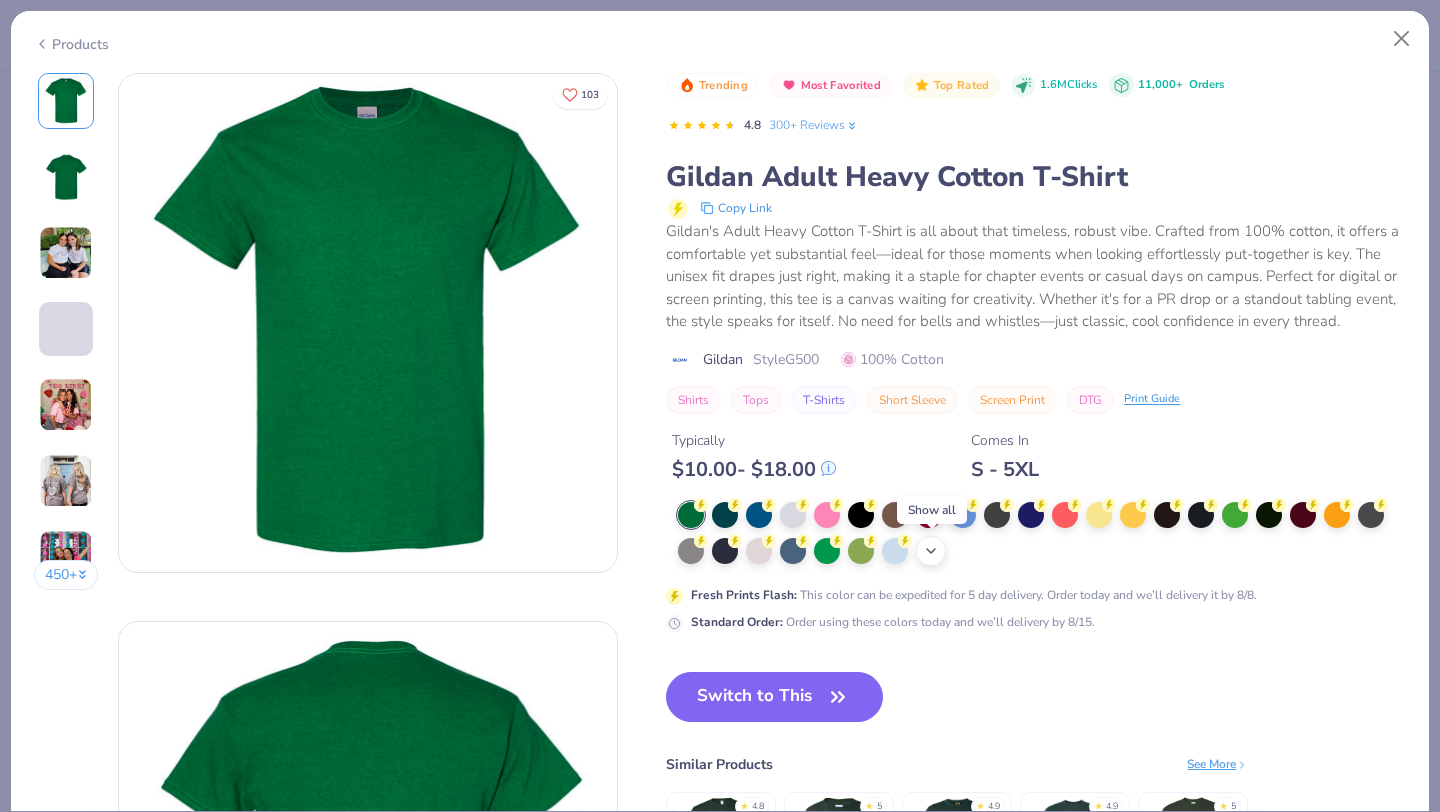 click 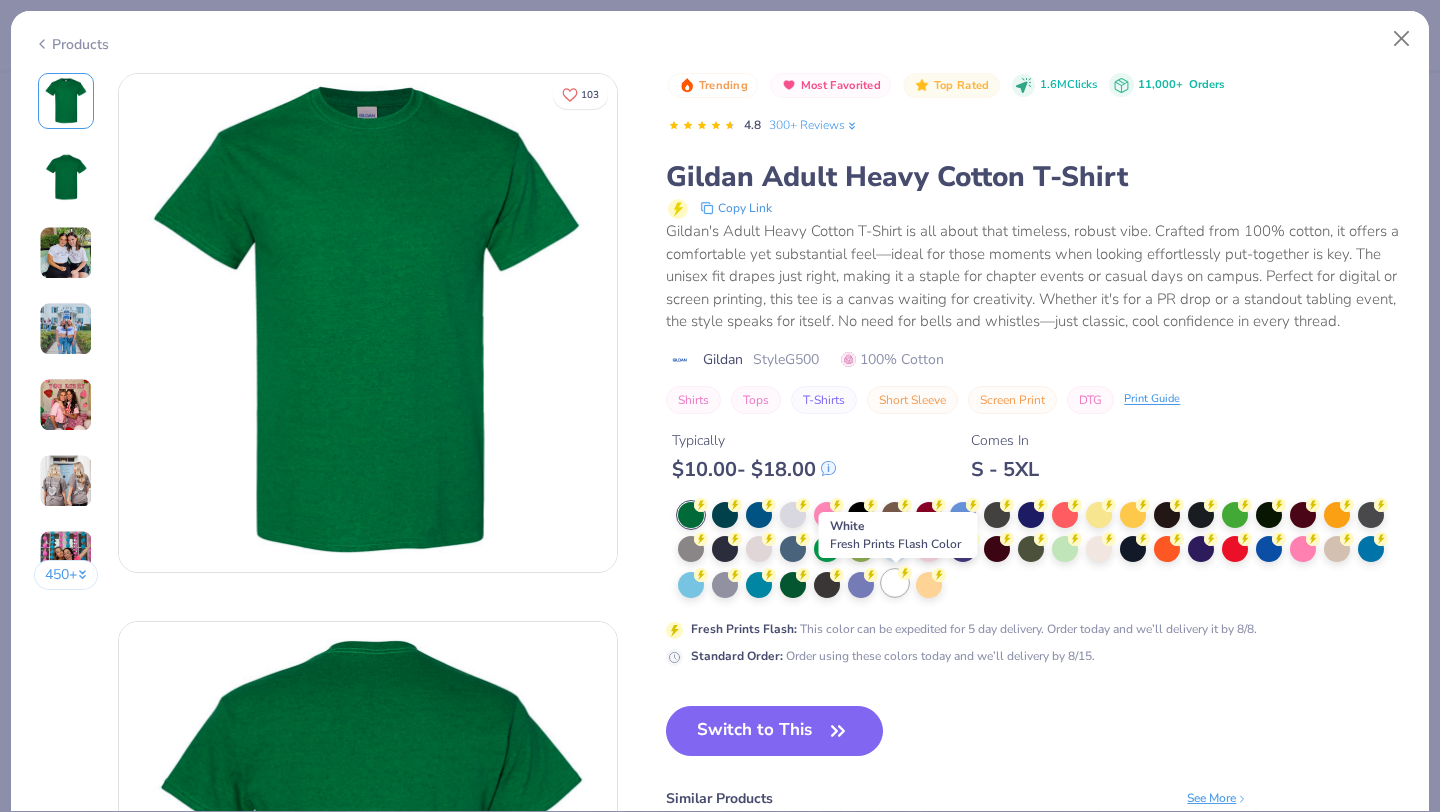 click at bounding box center [895, 583] 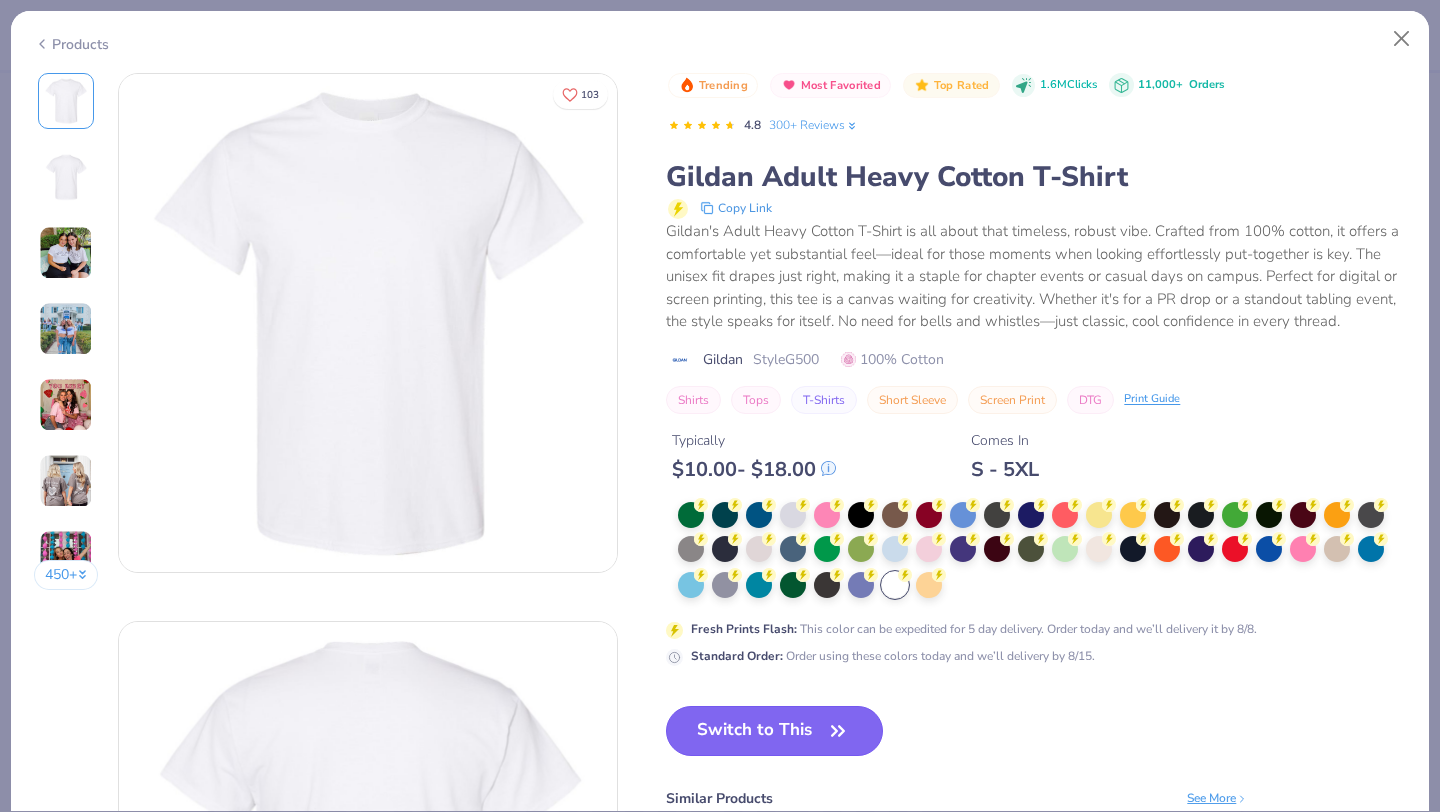 click on "Switch to This" at bounding box center [774, 731] 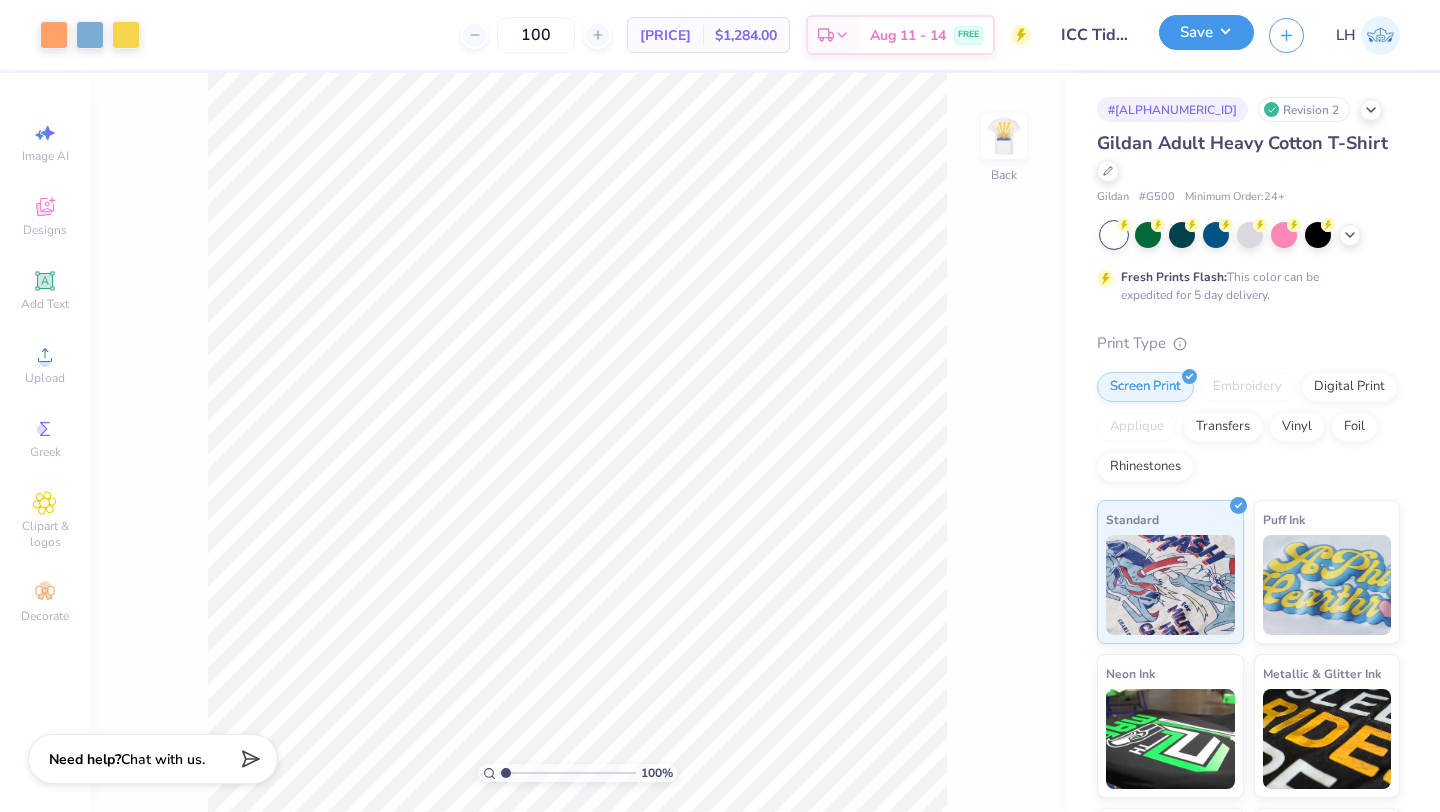 click on "Save" at bounding box center [1206, 32] 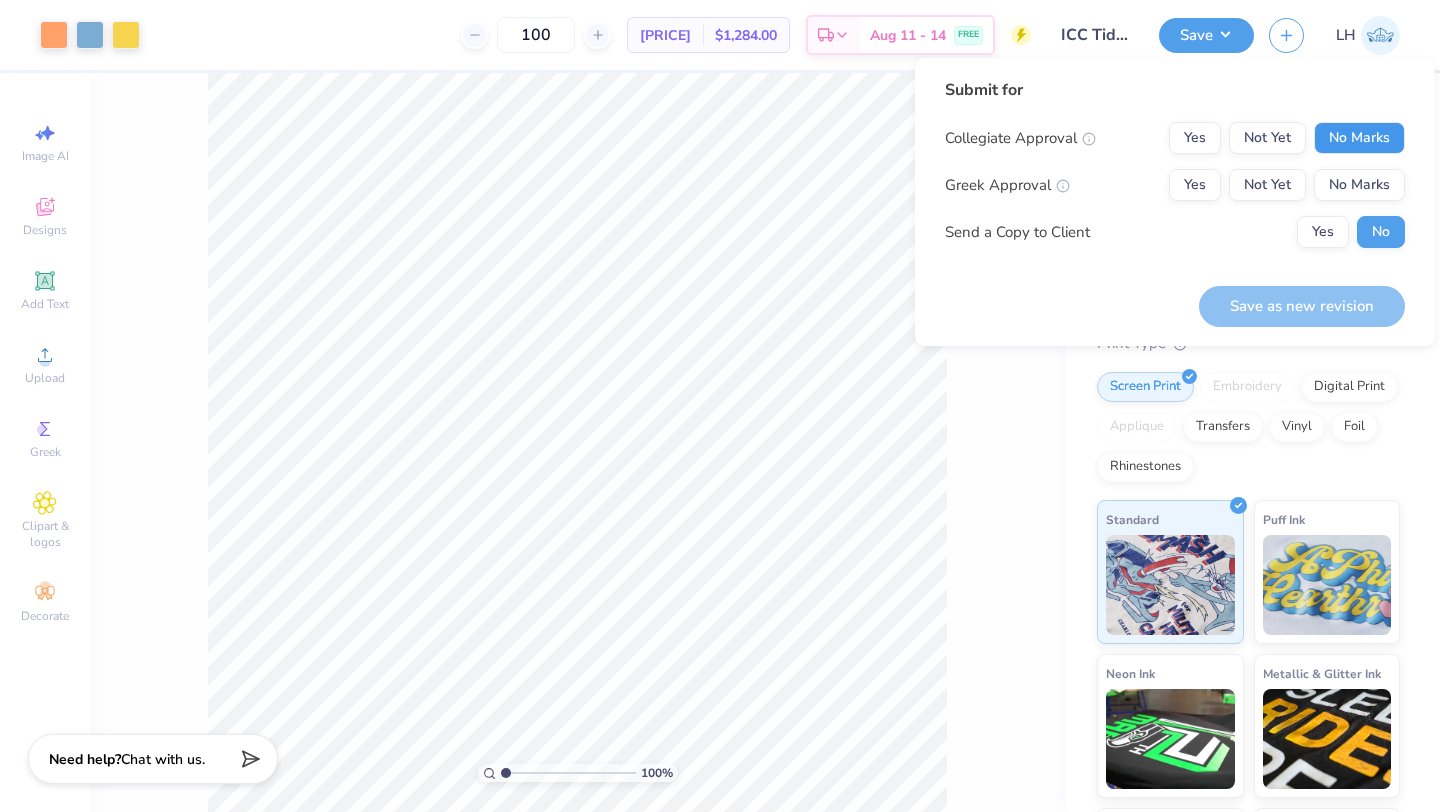 click on "No Marks" at bounding box center (1359, 138) 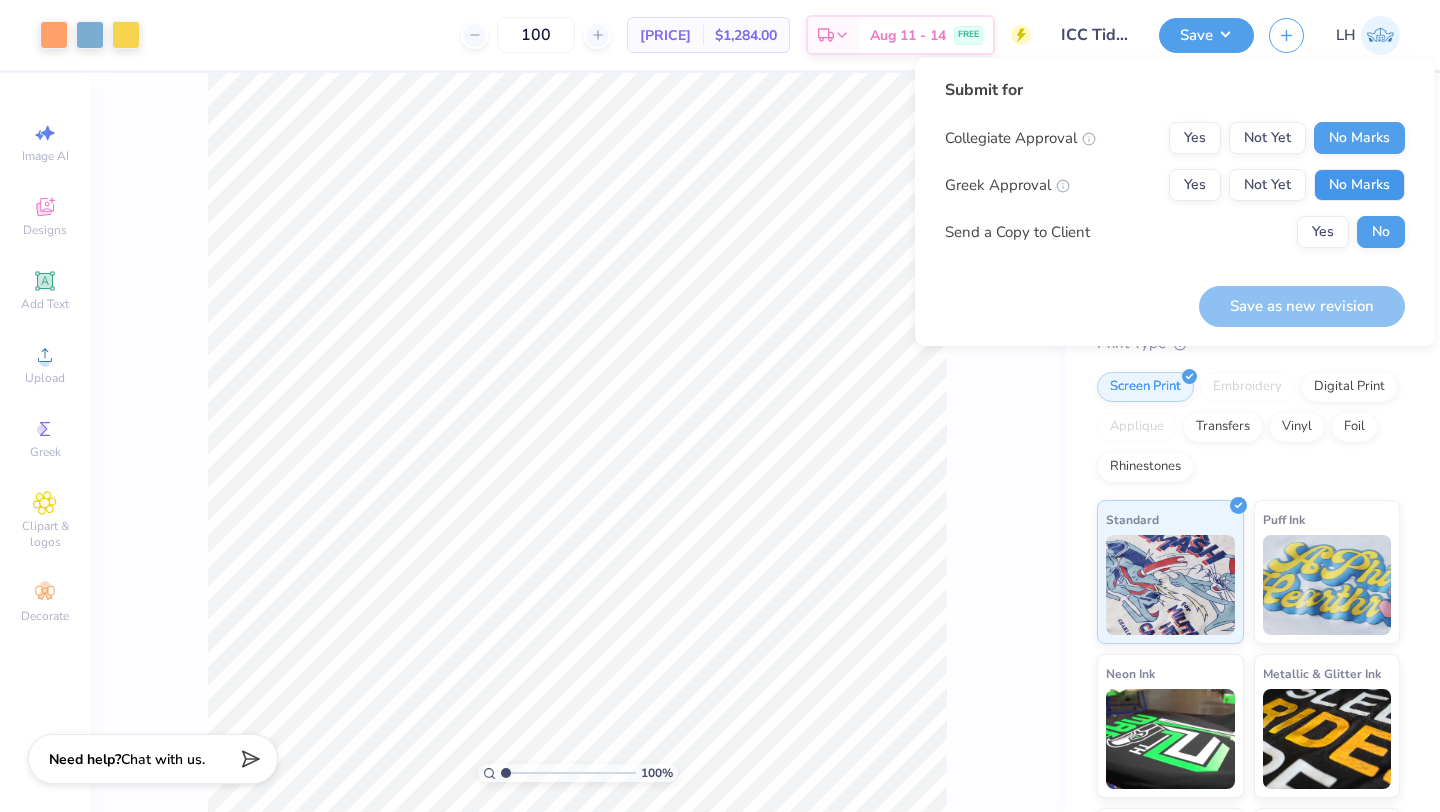 click on "No Marks" at bounding box center [1359, 185] 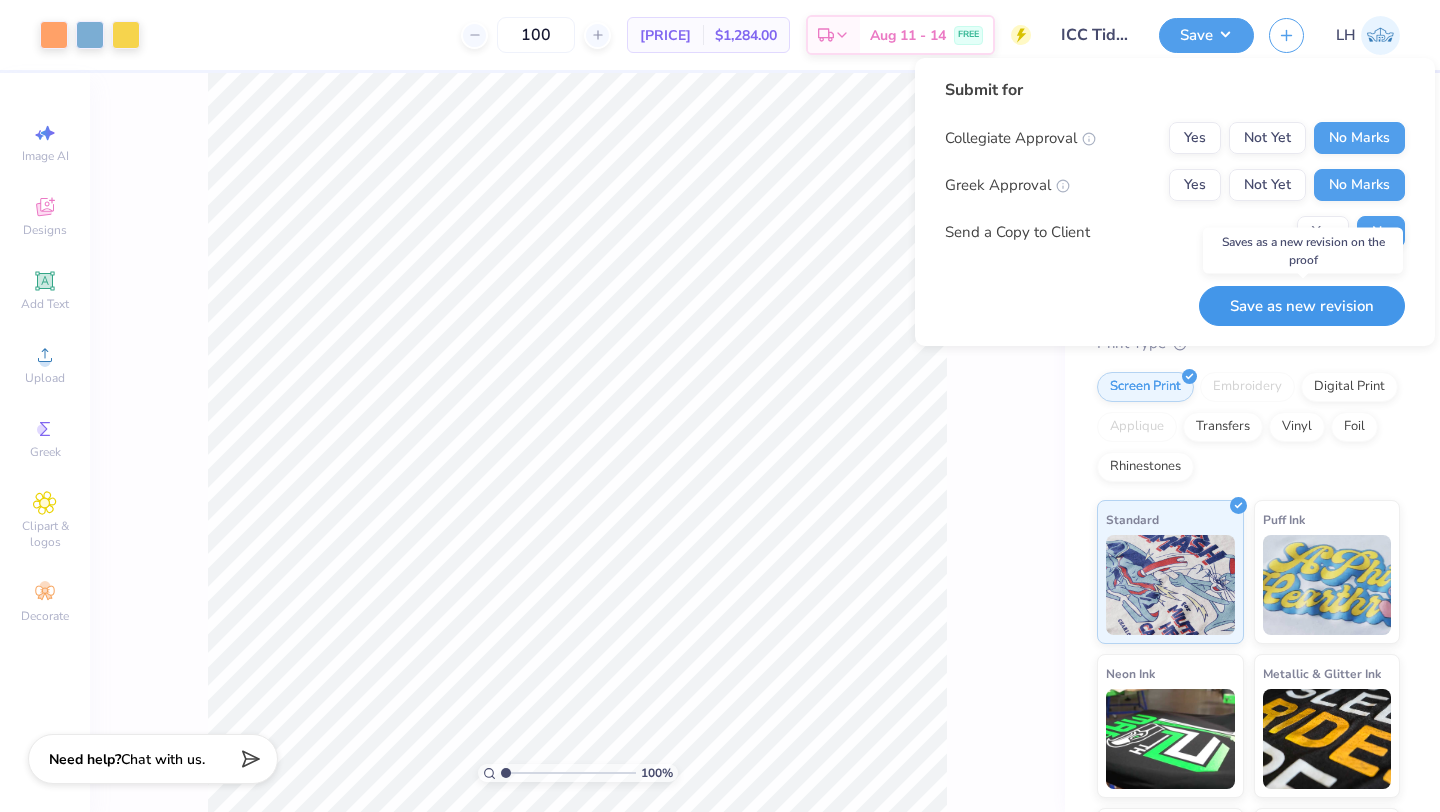 click on "Save as new revision" at bounding box center [1302, 306] 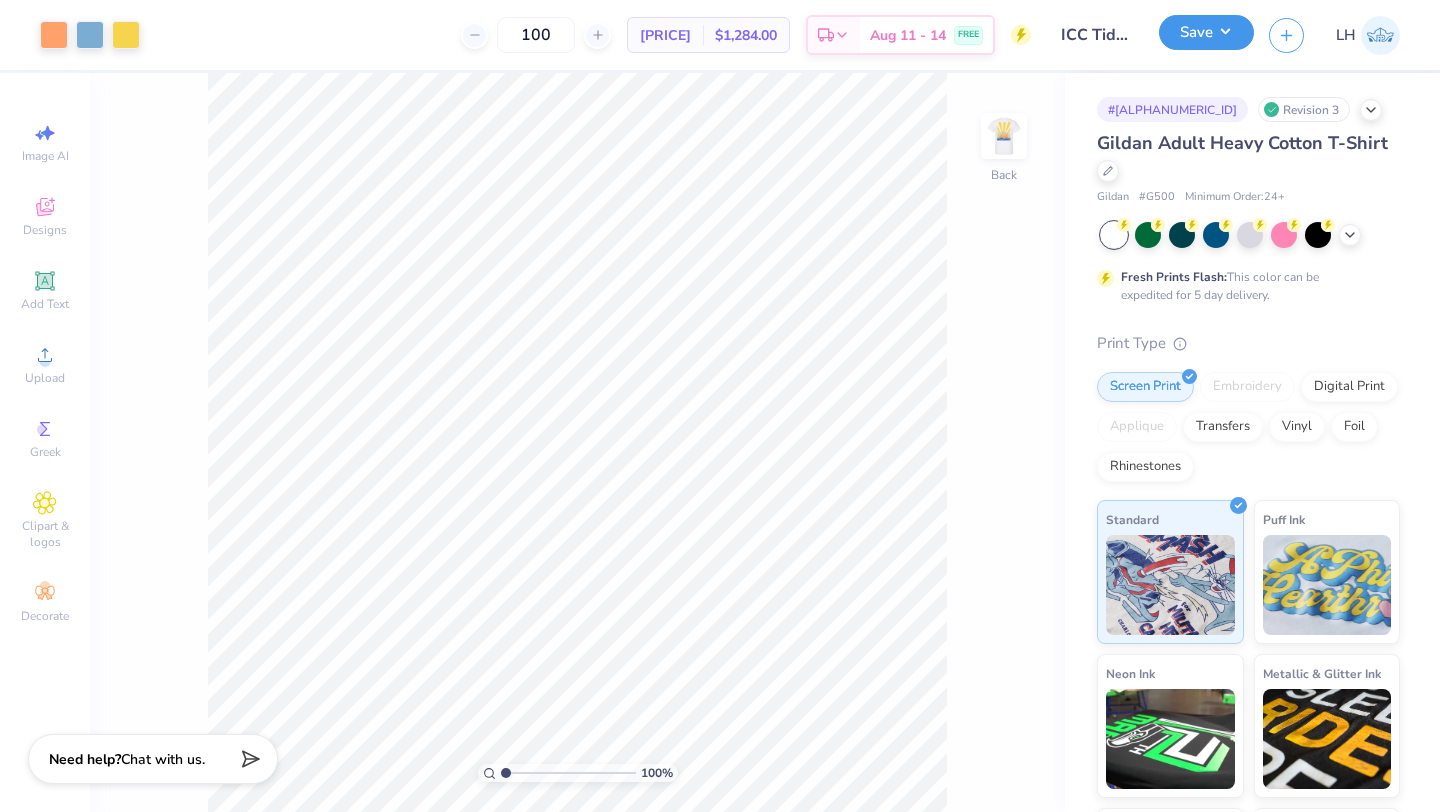 click on "Save" at bounding box center [1206, 32] 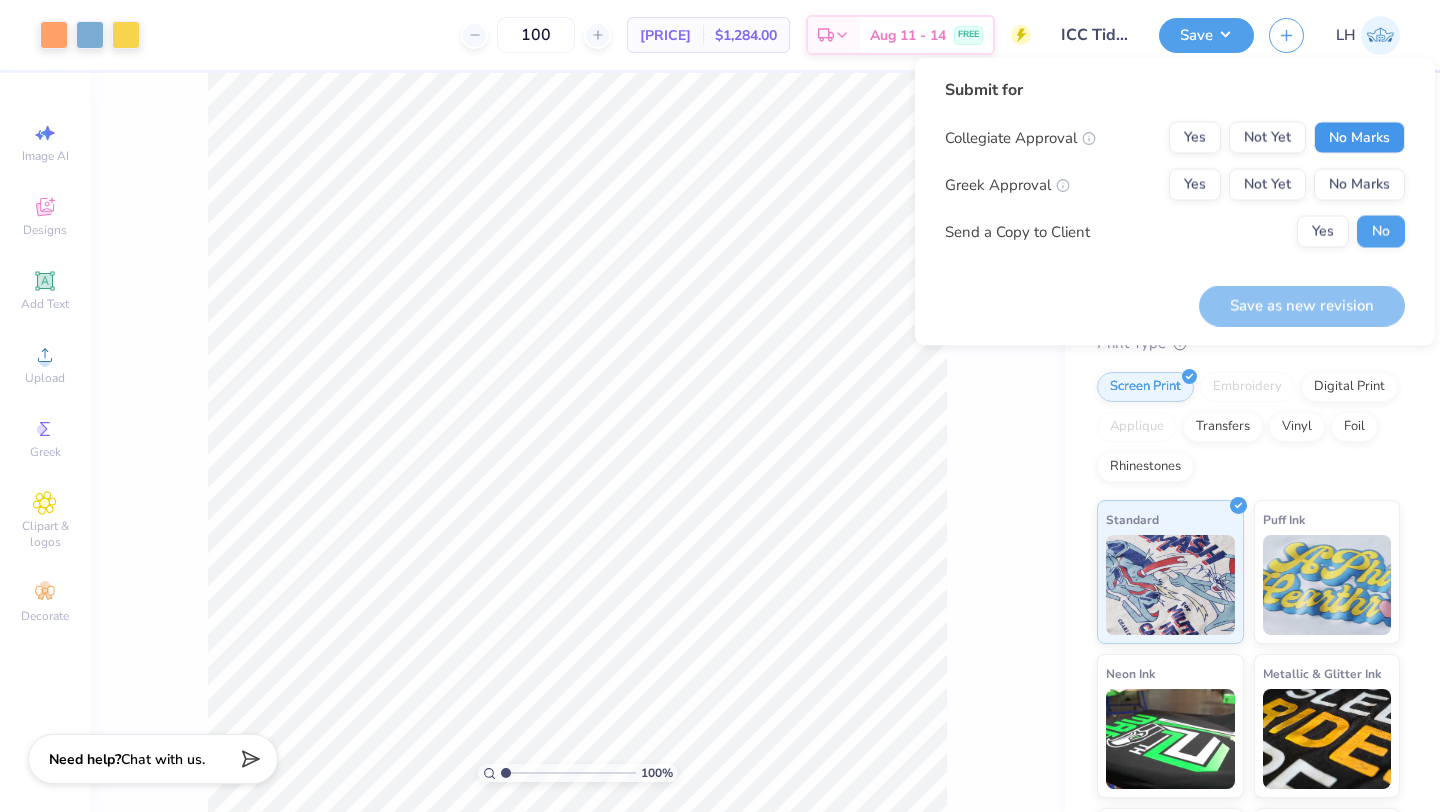 click on "No Marks" at bounding box center [1359, 138] 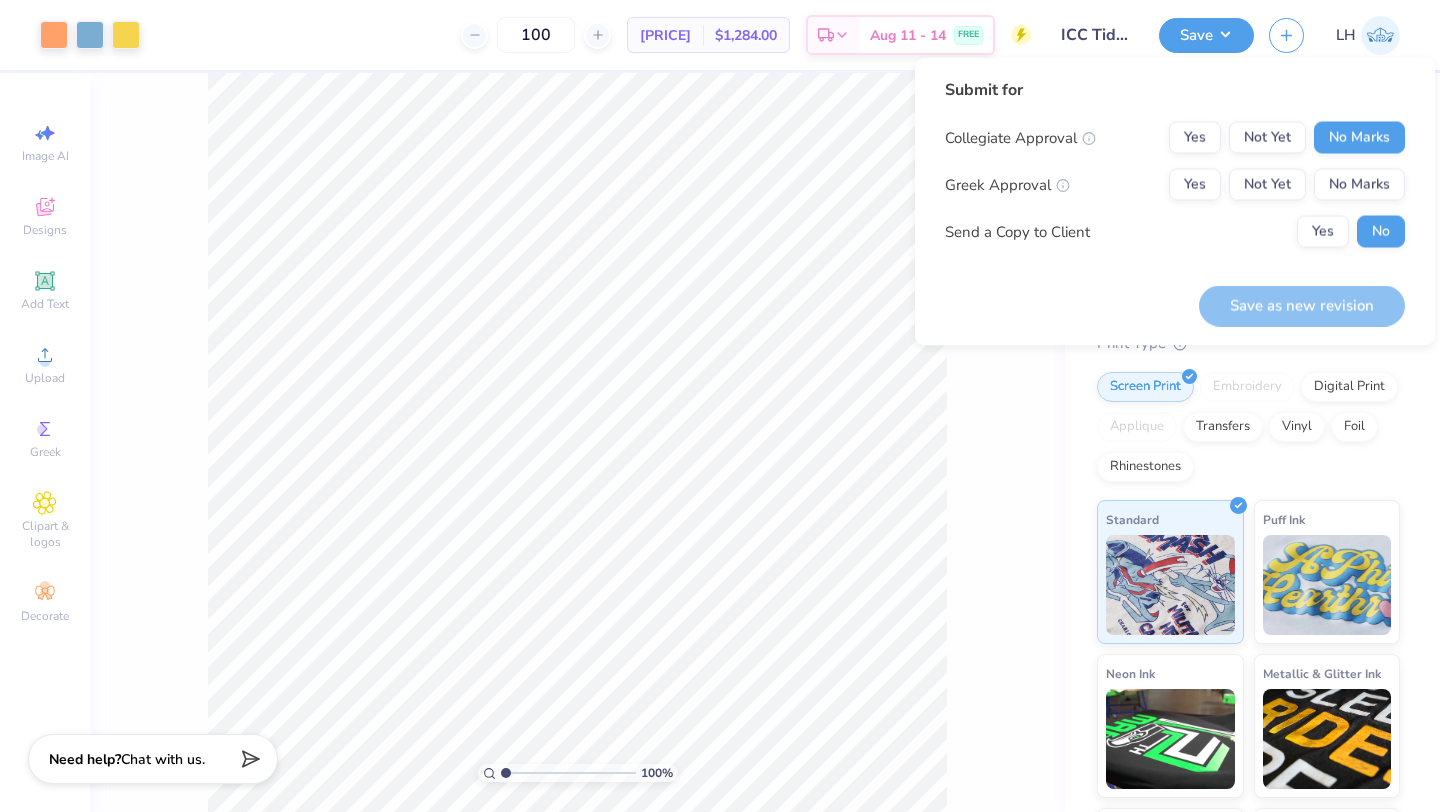 click on "Collegiate Approval Yes Not Yet No Marks Greek Approval Yes Not Yet No Marks Send a Copy to Client Yes No" at bounding box center (1175, 185) 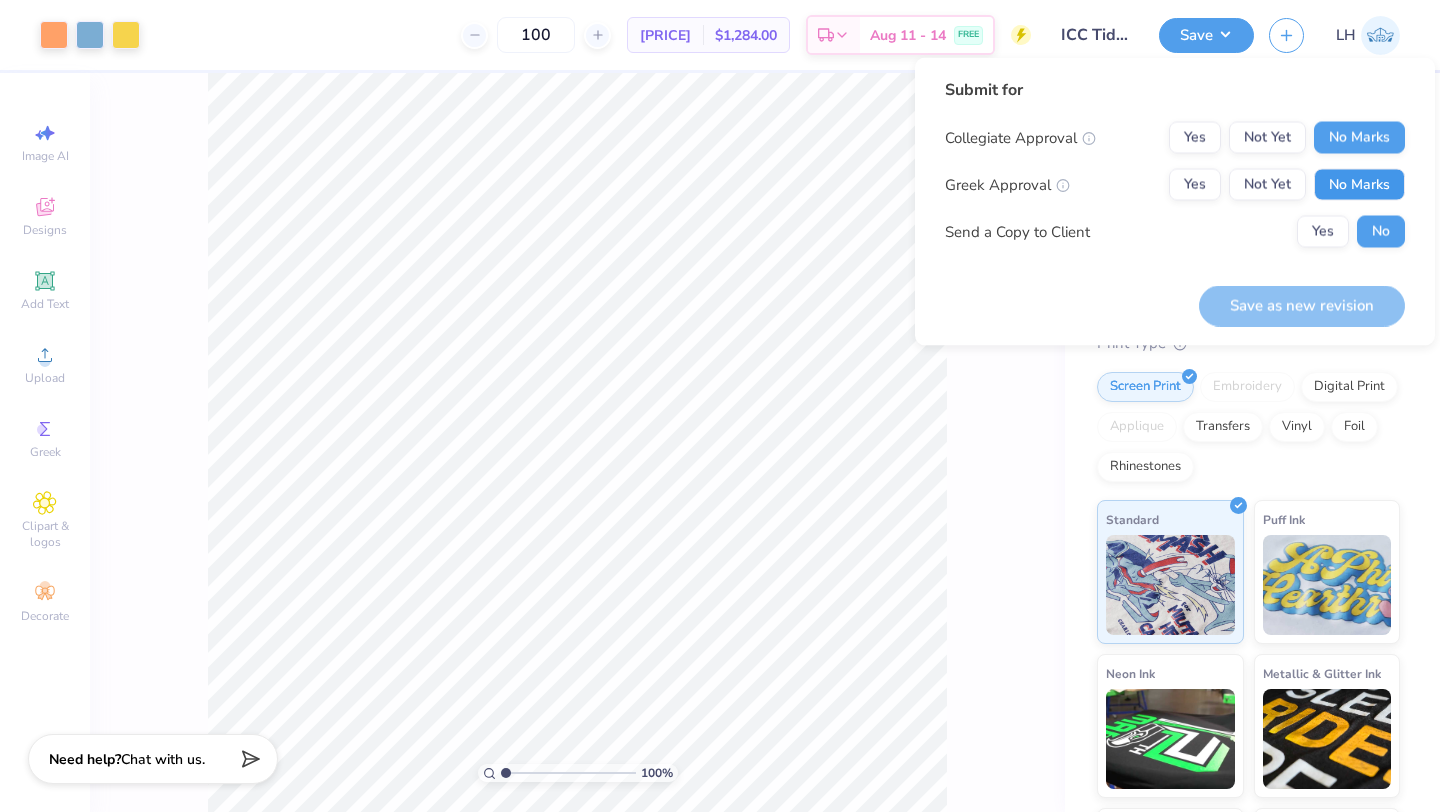 click on "No Marks" at bounding box center [1359, 185] 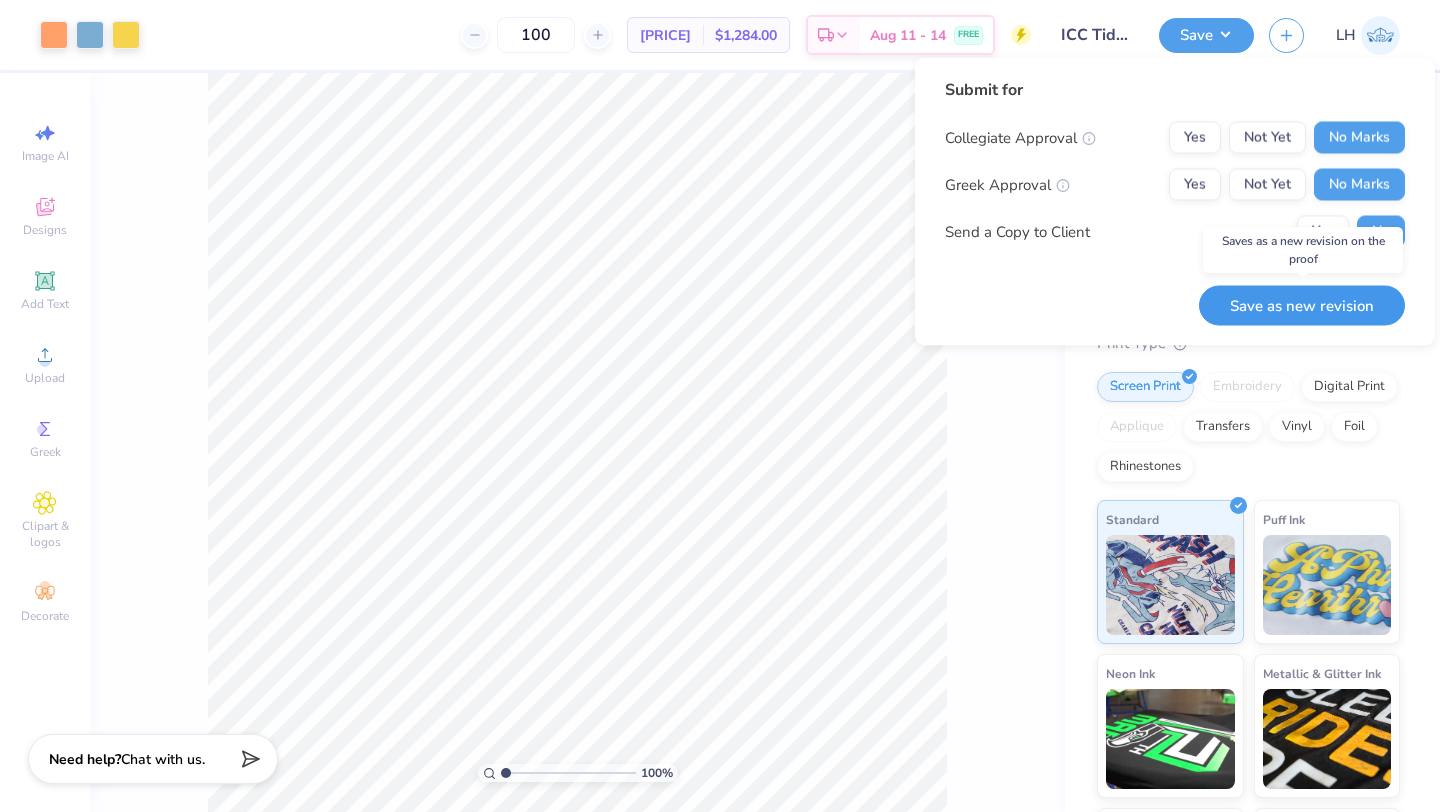 click on "Save as new revision" at bounding box center (1302, 305) 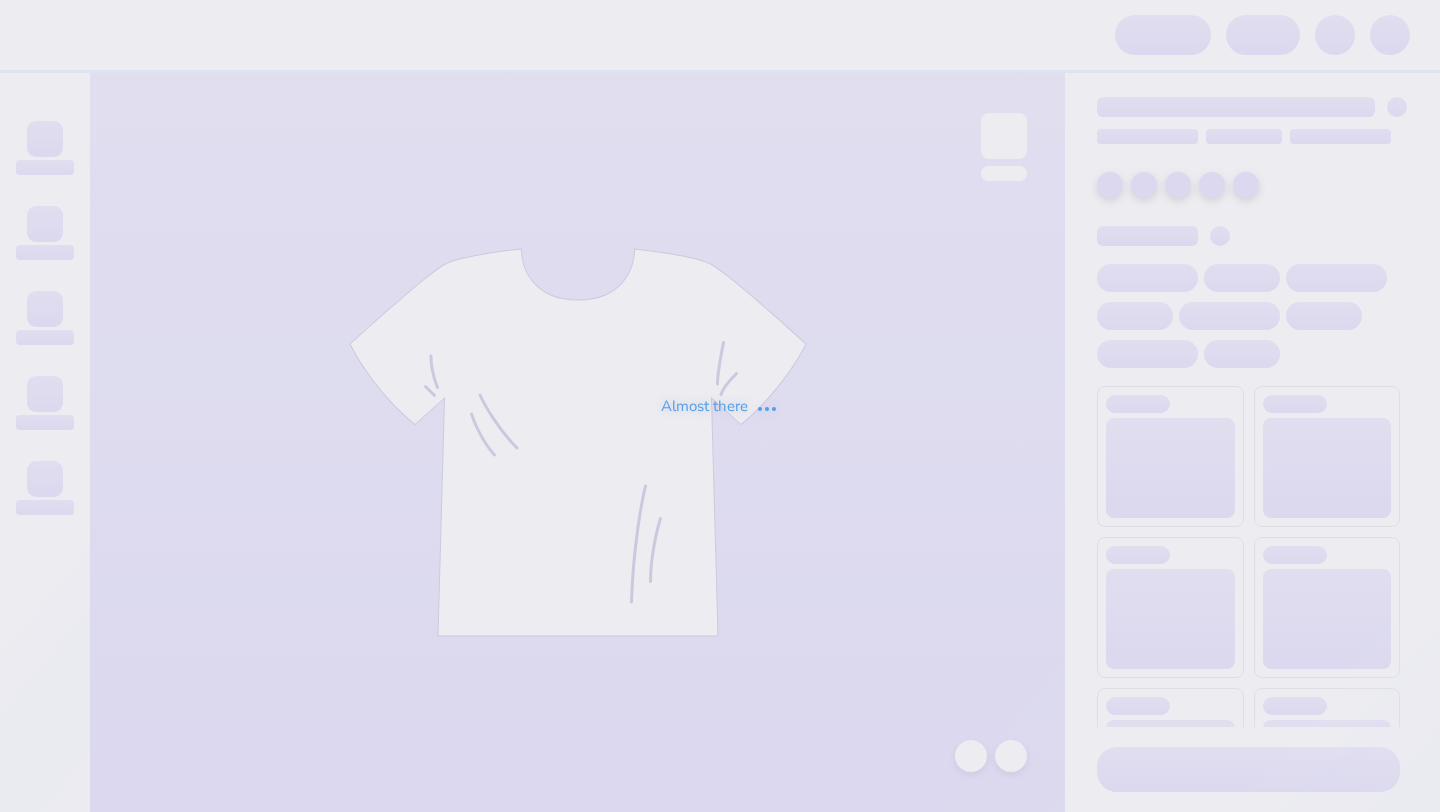 scroll, scrollTop: 0, scrollLeft: 0, axis: both 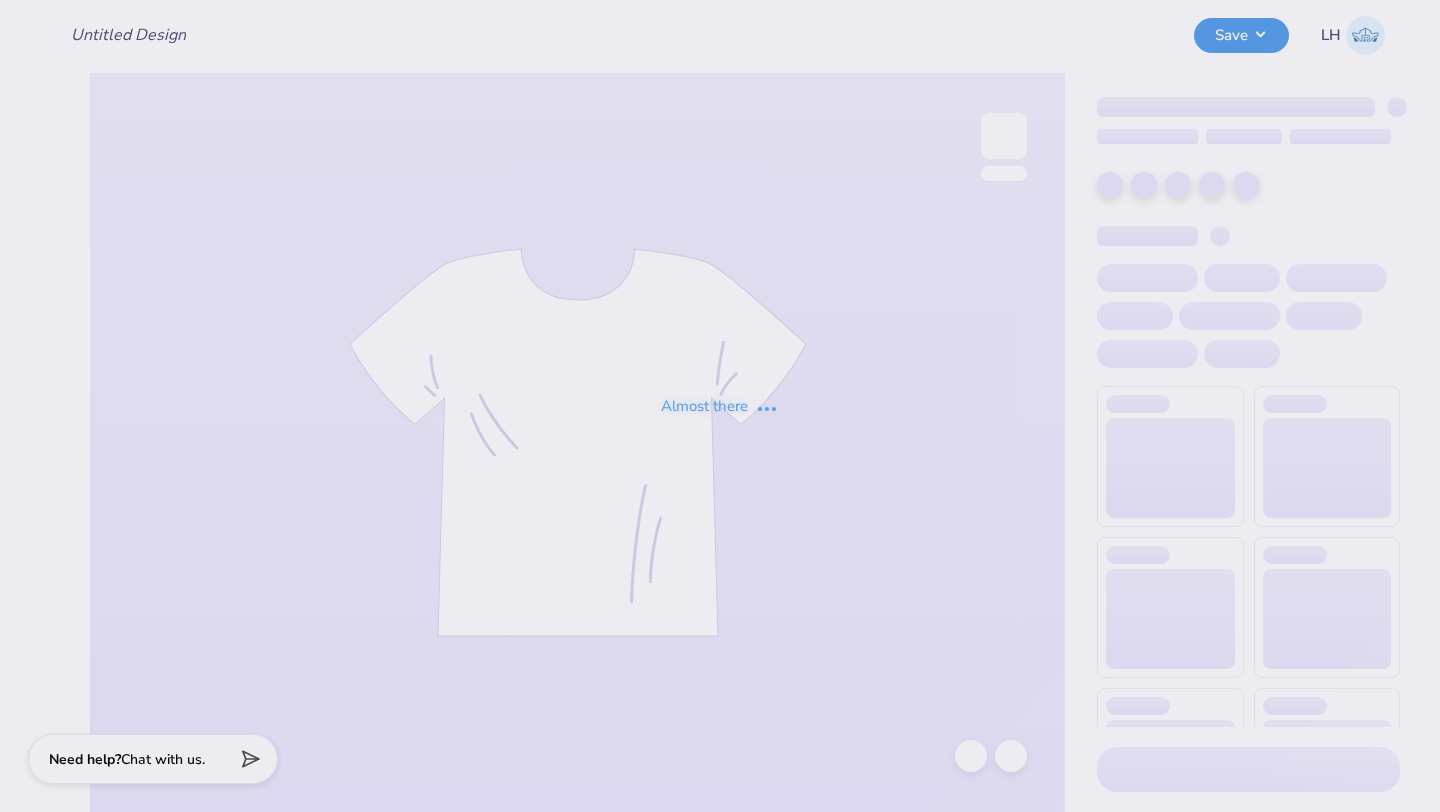 type on "ICC Tide Pools Fall 2025" 